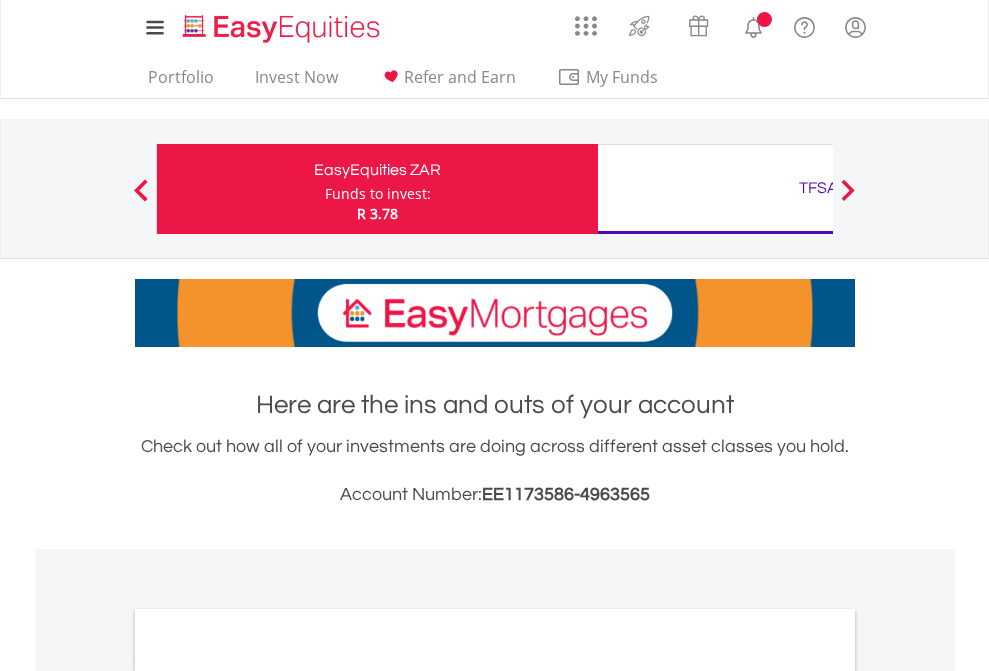 scroll, scrollTop: 0, scrollLeft: 0, axis: both 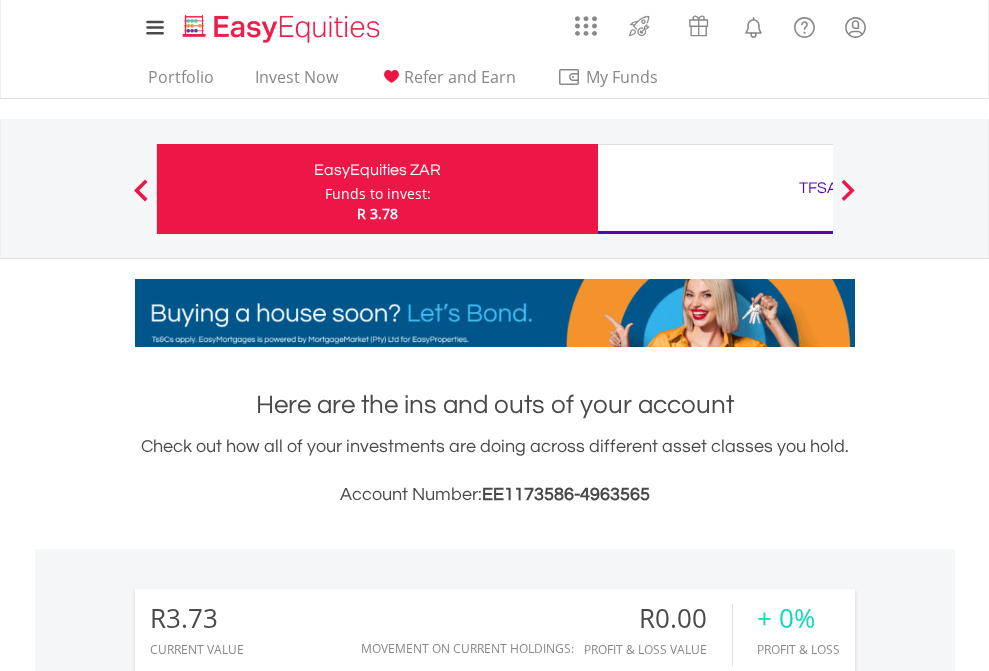 click on "Funds to invest:" at bounding box center [378, 194] 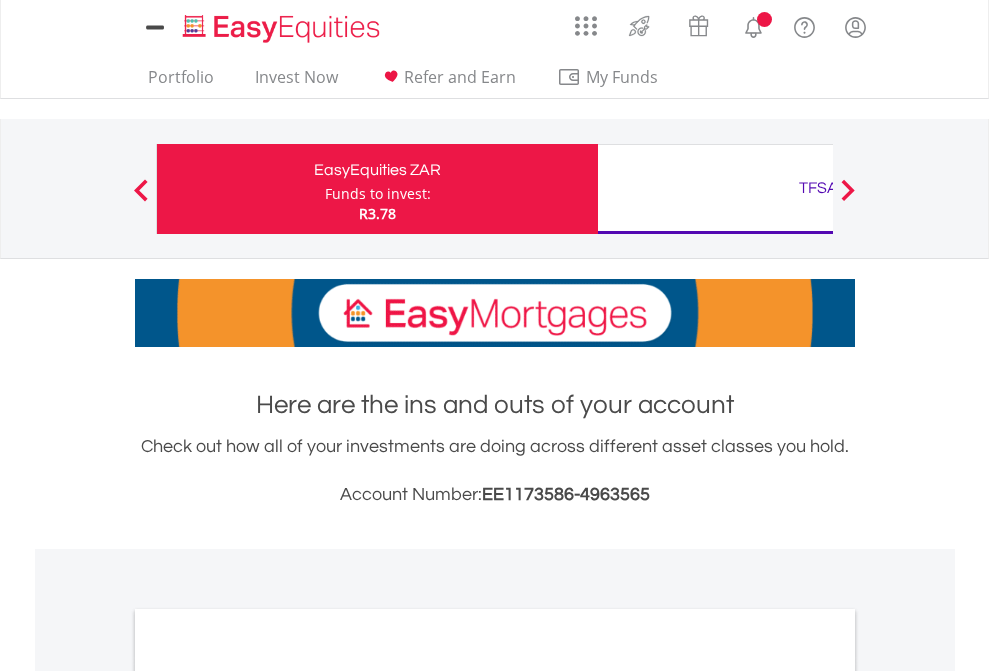 scroll, scrollTop: 0, scrollLeft: 0, axis: both 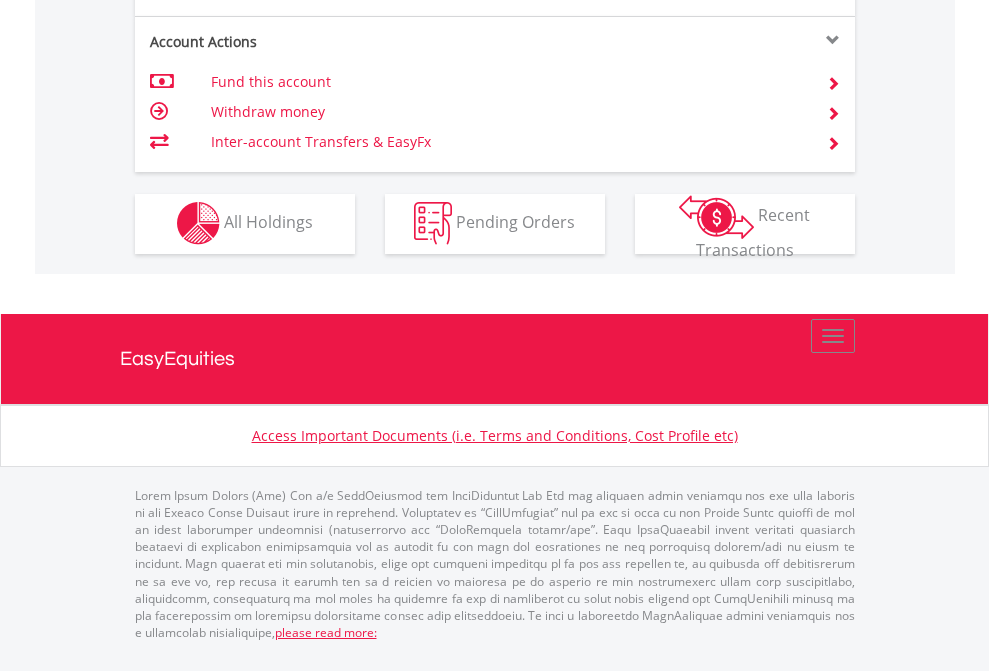 click on "Investment types" at bounding box center (706, -353) 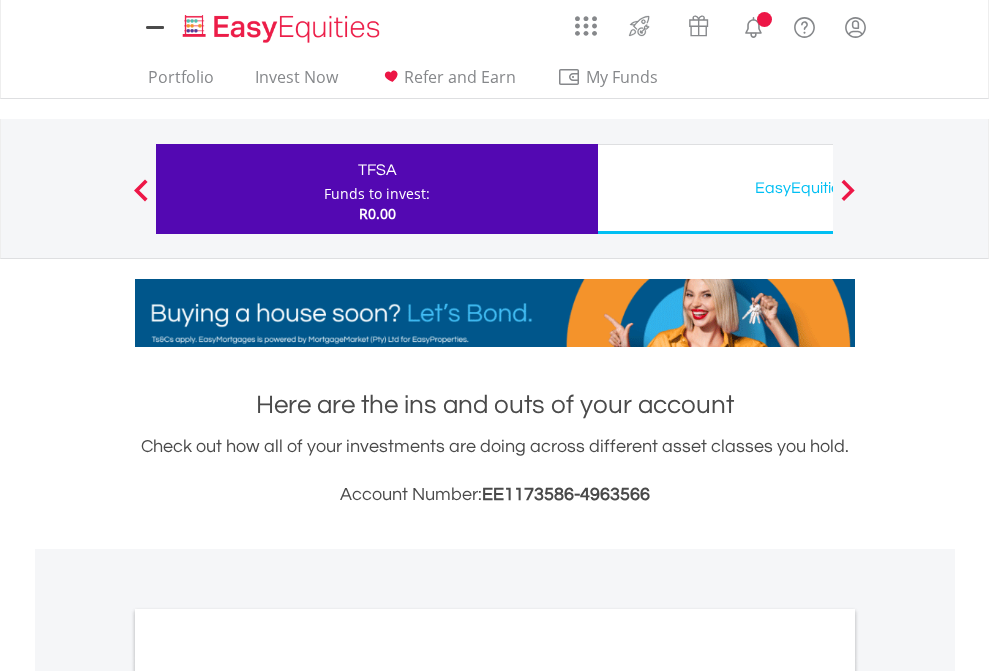scroll, scrollTop: 0, scrollLeft: 0, axis: both 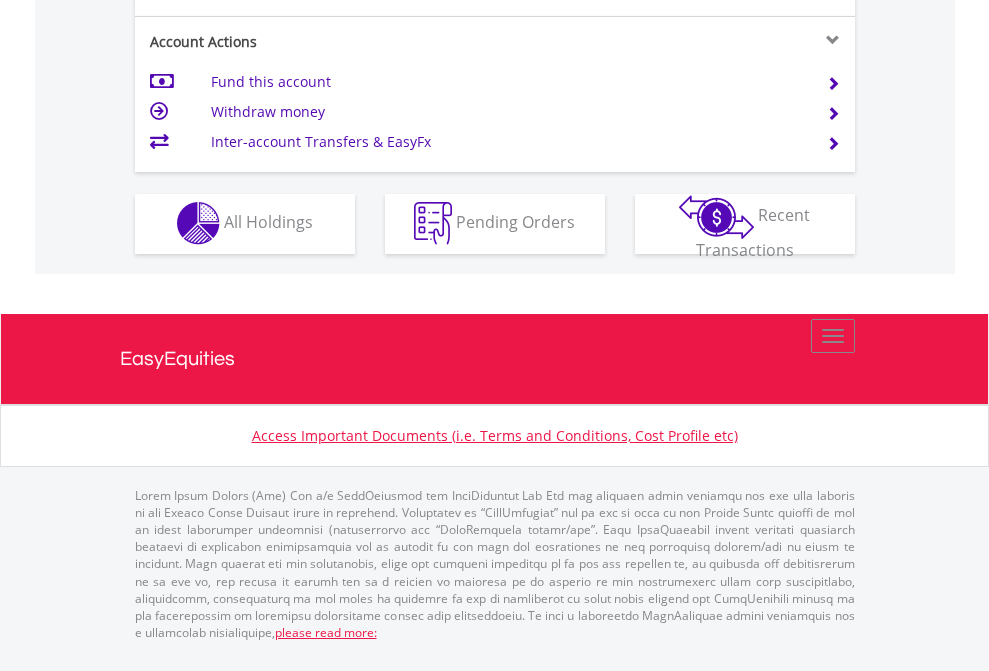 click on "Investment types" at bounding box center (706, -353) 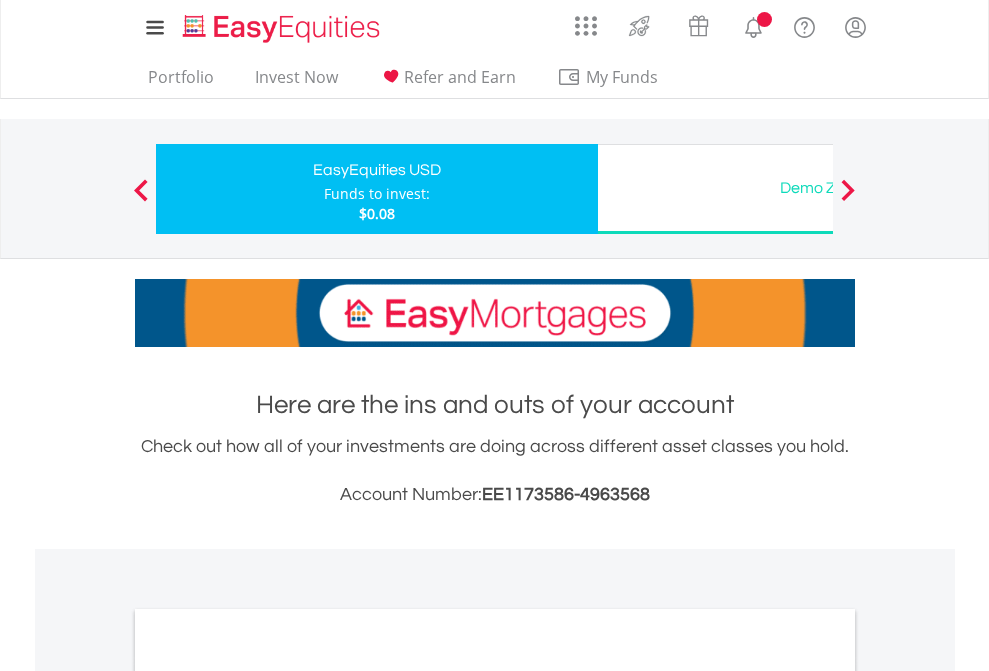 scroll, scrollTop: 0, scrollLeft: 0, axis: both 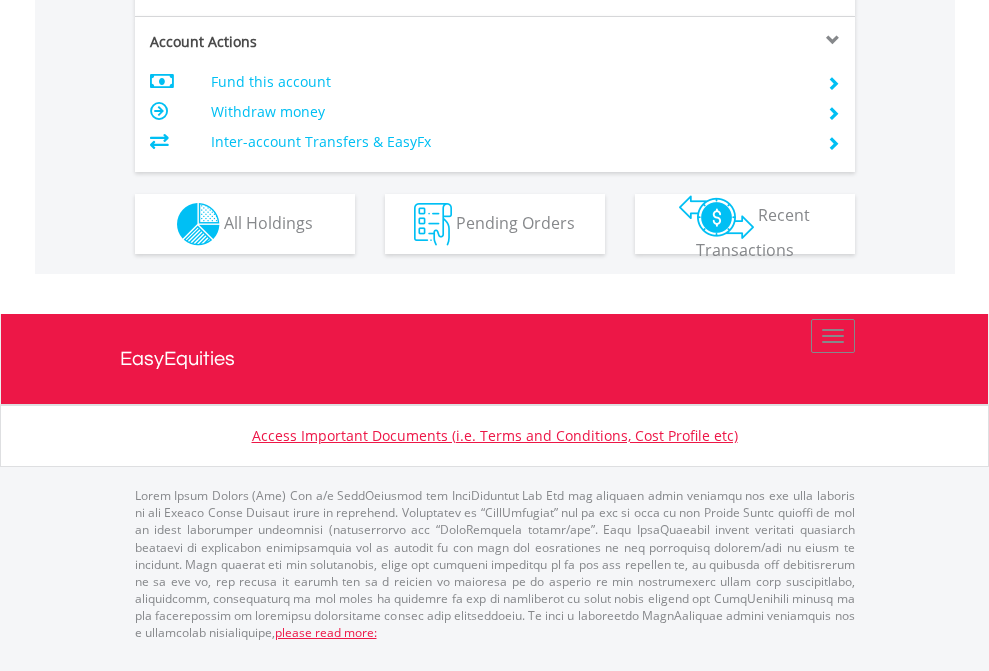 click on "Investment types" at bounding box center (706, -337) 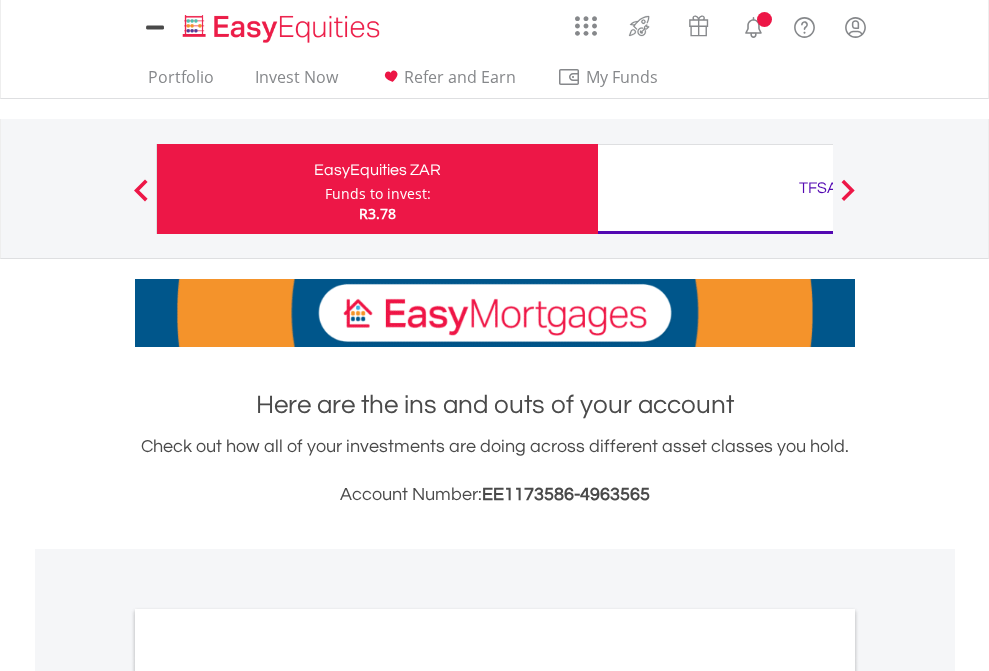 scroll, scrollTop: 0, scrollLeft: 0, axis: both 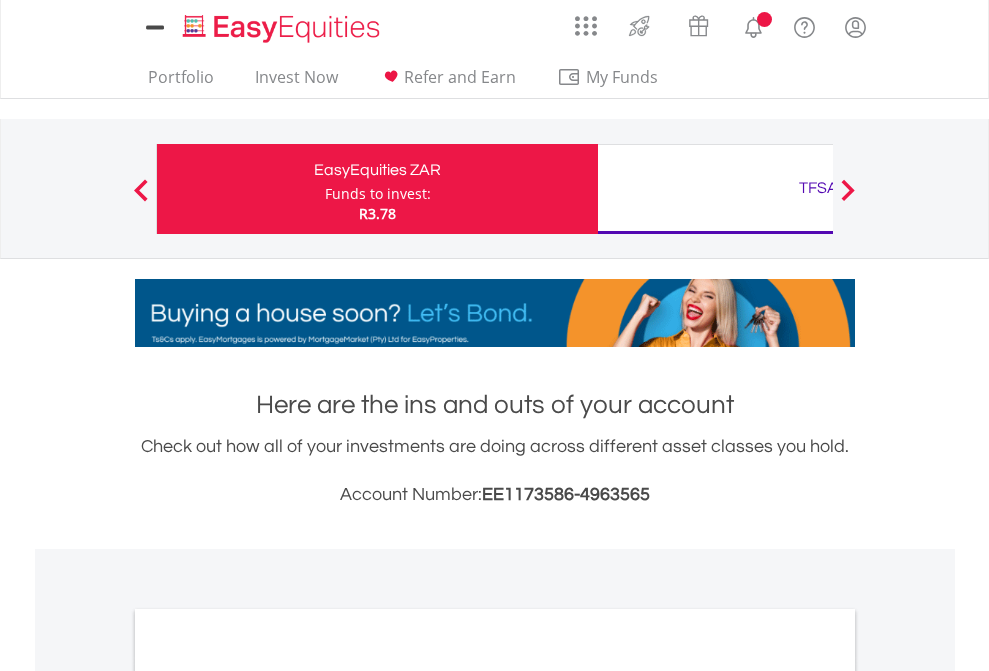 click on "All Holdings" at bounding box center [268, 1096] 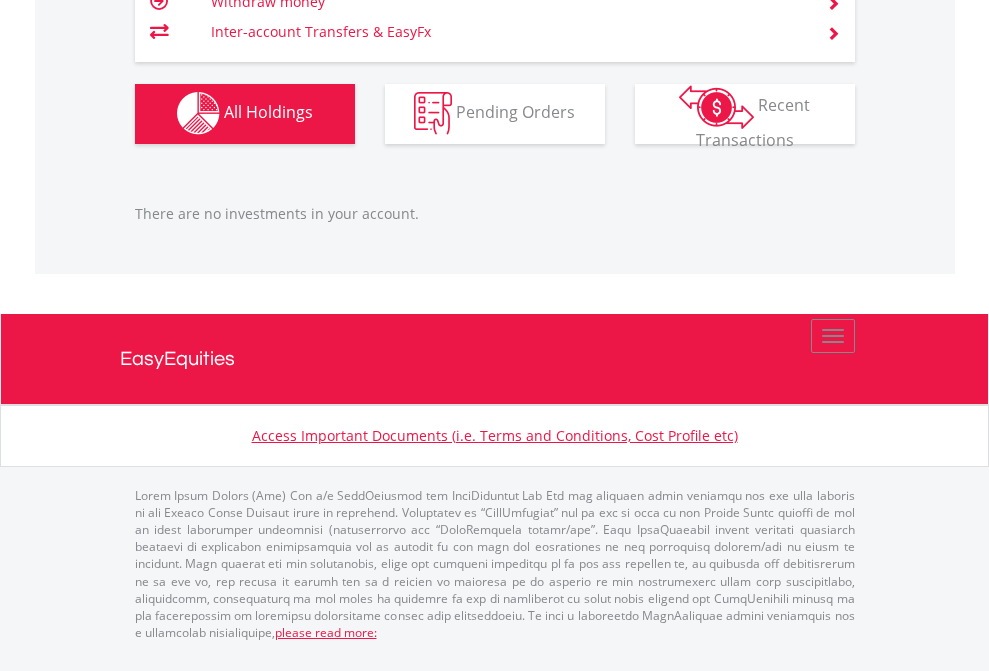 scroll, scrollTop: 1980, scrollLeft: 0, axis: vertical 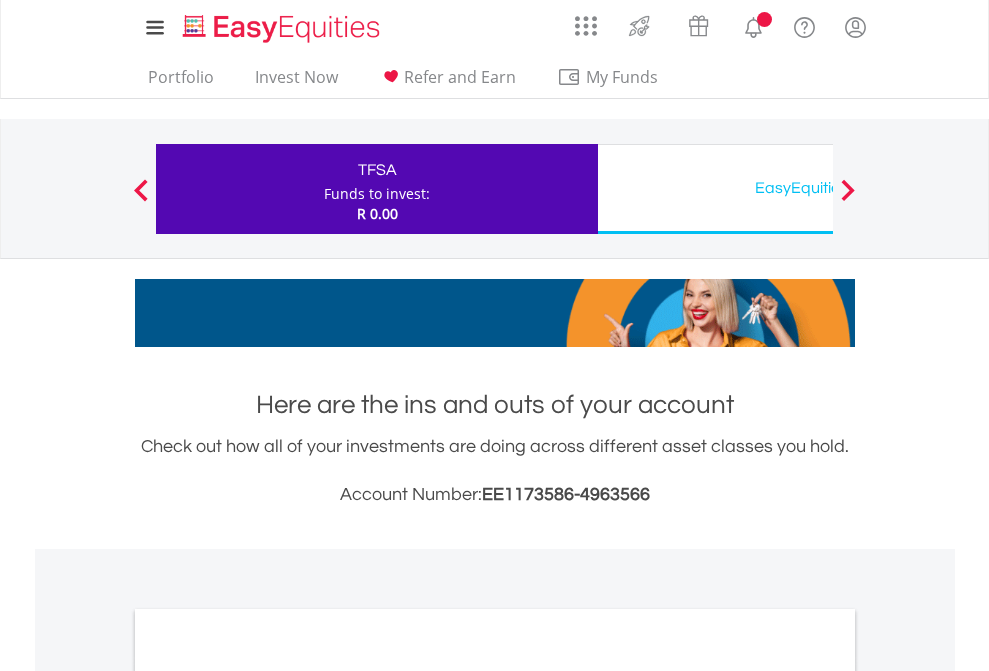 click on "All Holdings" at bounding box center (268, 1096) 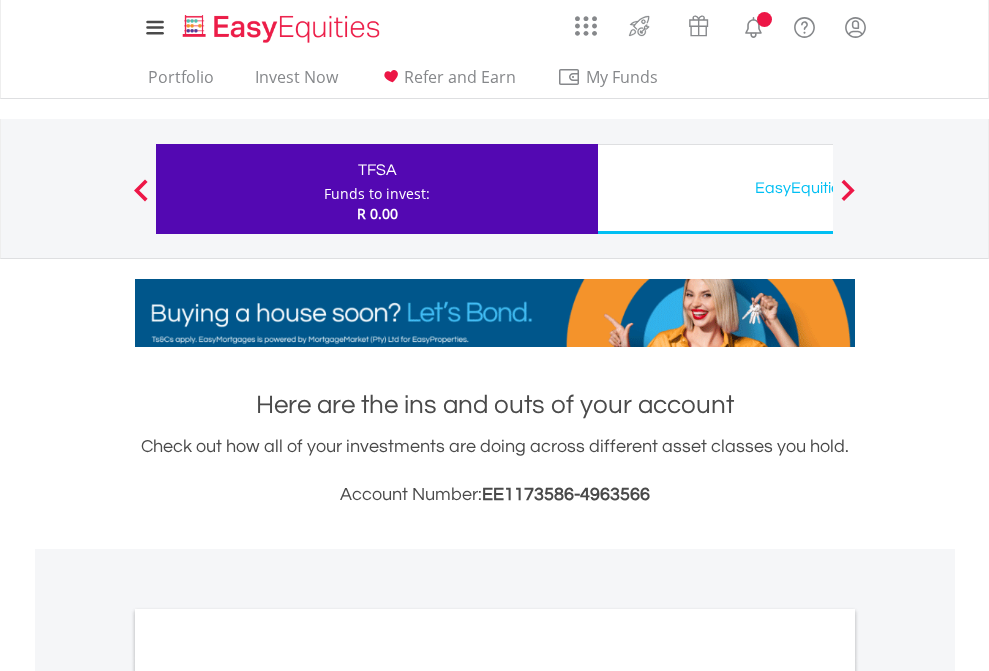 scroll, scrollTop: 1202, scrollLeft: 0, axis: vertical 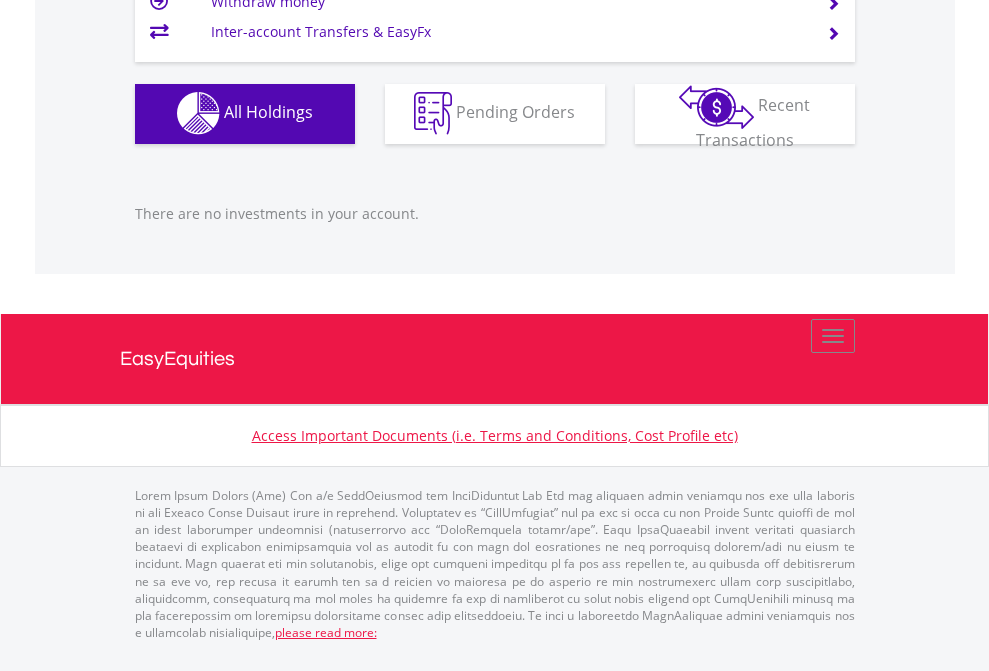 click on "EasyEquities USD" at bounding box center [818, -1142] 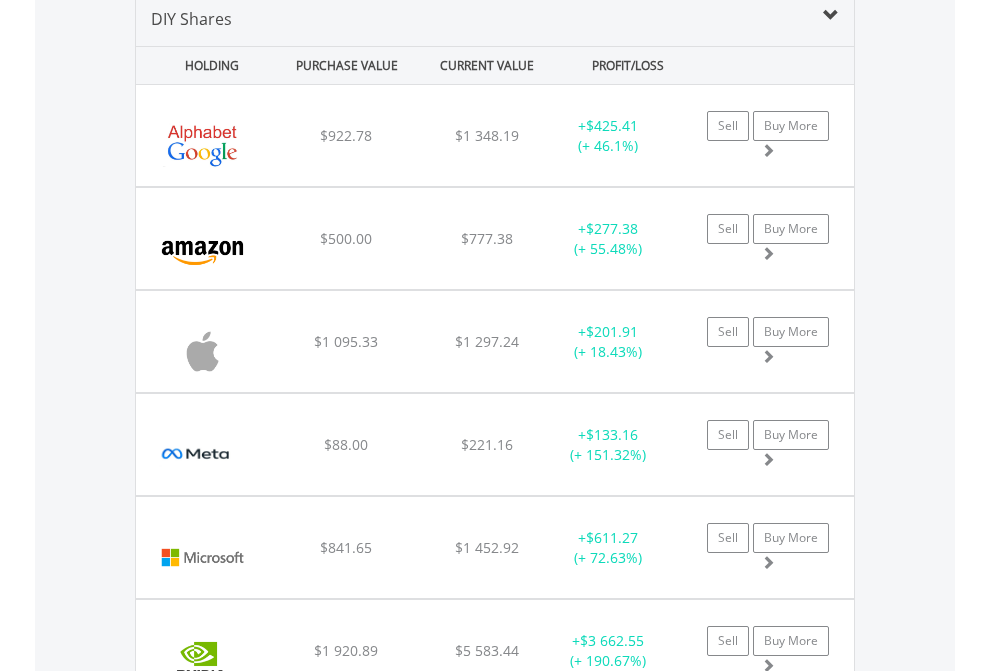 scroll, scrollTop: 1933, scrollLeft: 0, axis: vertical 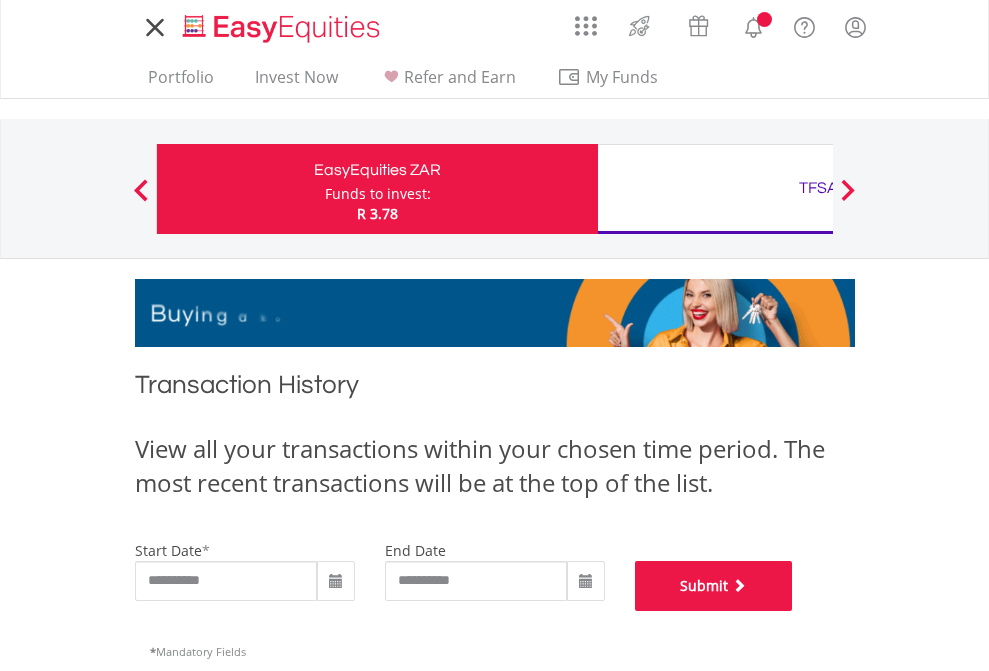 click on "Submit" at bounding box center [714, 586] 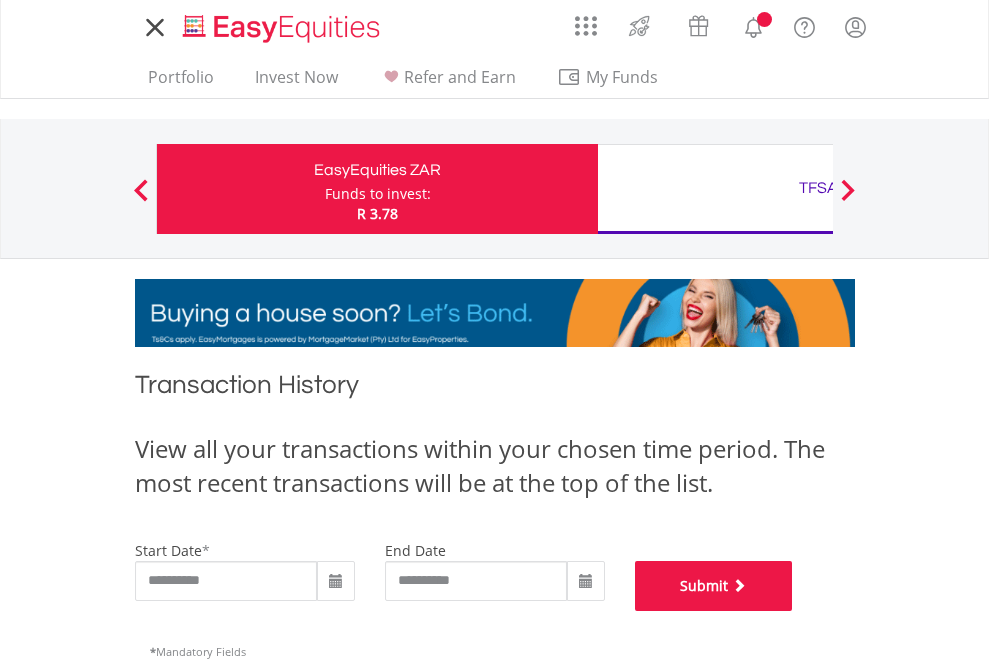 scroll, scrollTop: 811, scrollLeft: 0, axis: vertical 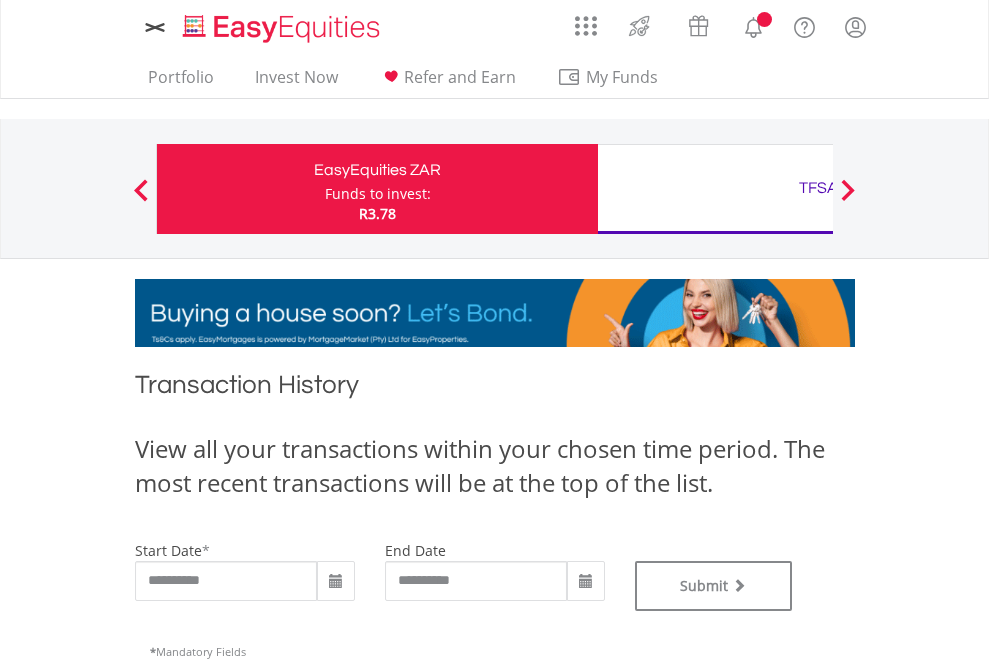 click on "TFSA" at bounding box center (818, 188) 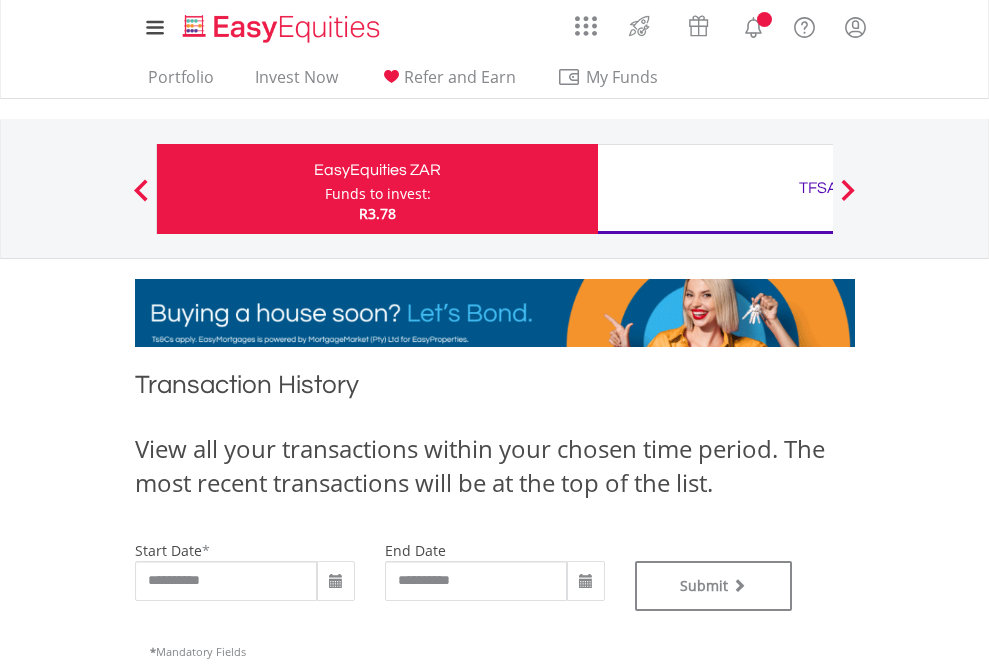type on "**********" 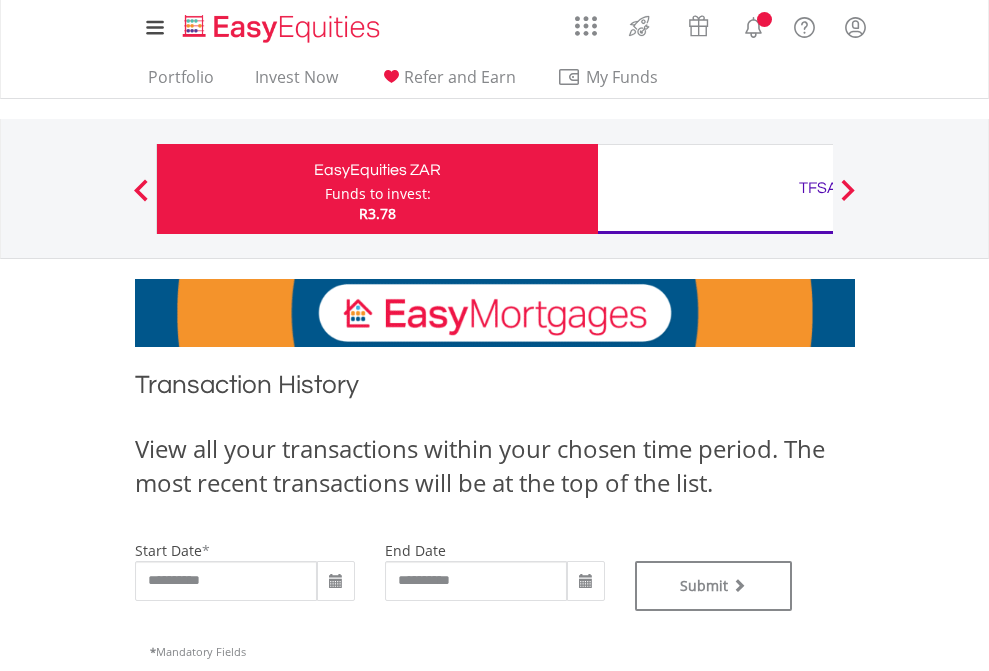 type on "**********" 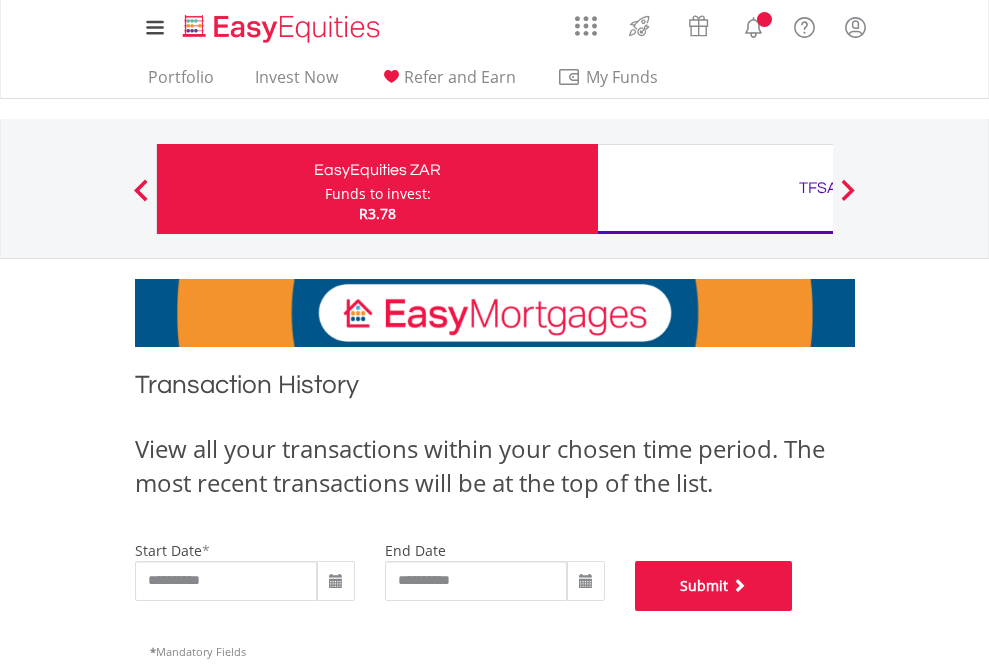 click on "Submit" at bounding box center (714, 586) 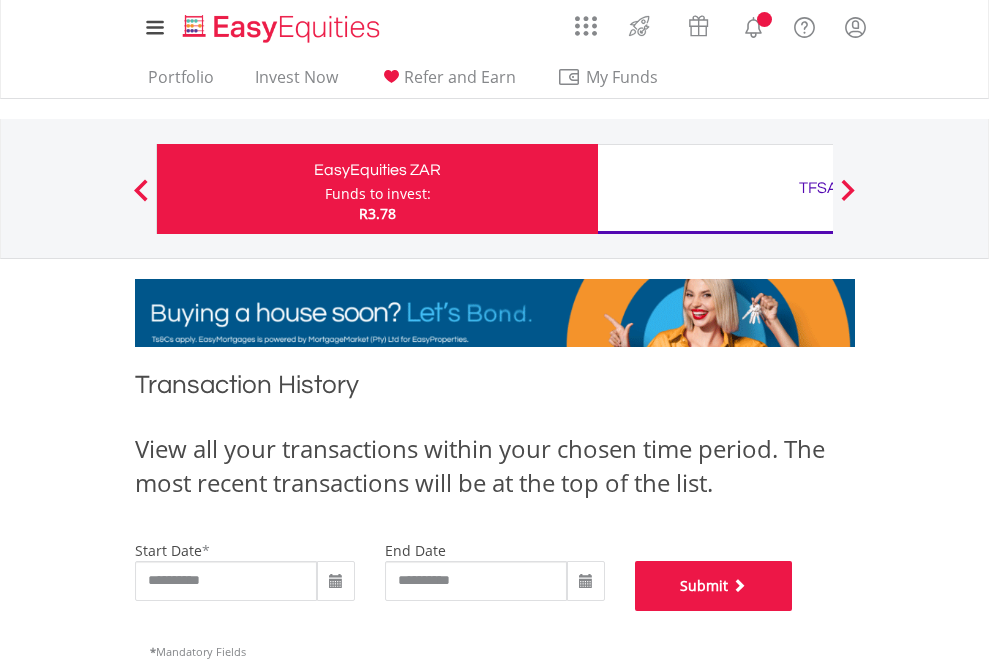 scroll, scrollTop: 811, scrollLeft: 0, axis: vertical 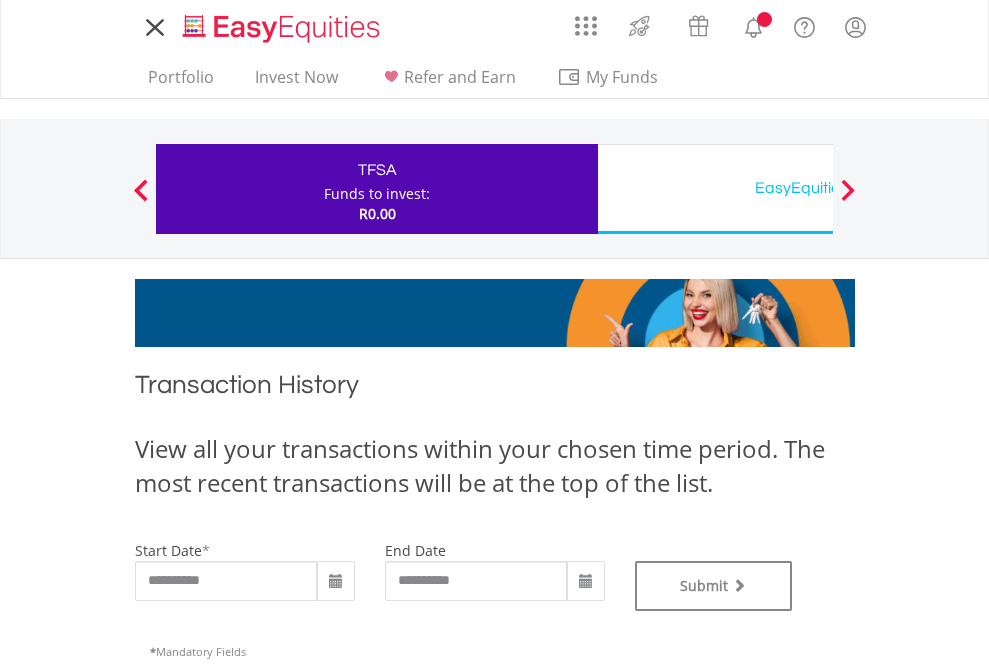 click on "EasyEquities USD" at bounding box center [818, 188] 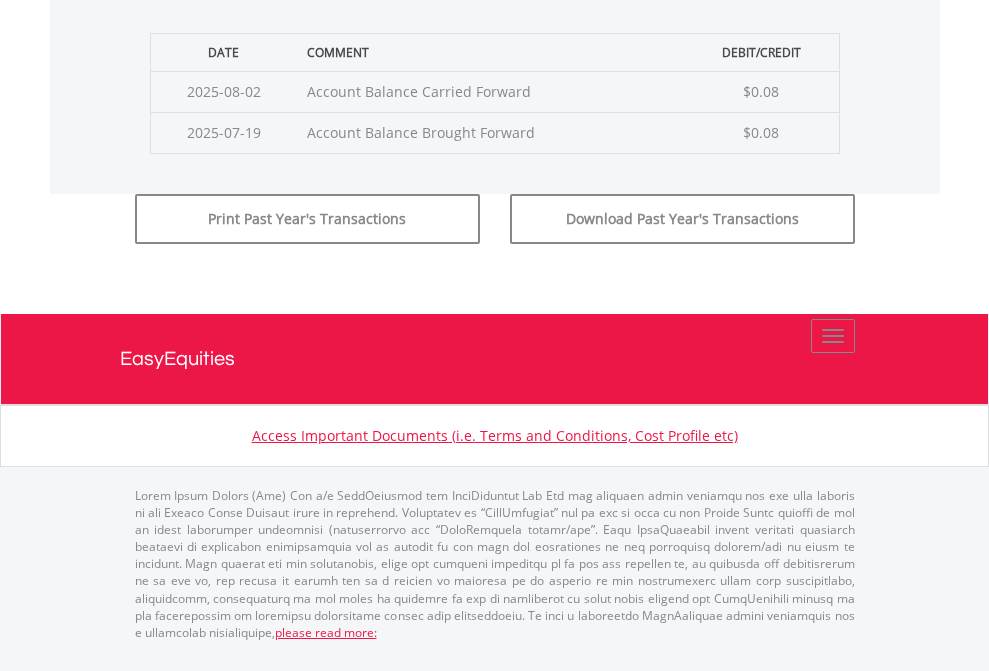 click on "Submit" at bounding box center (714, -183) 